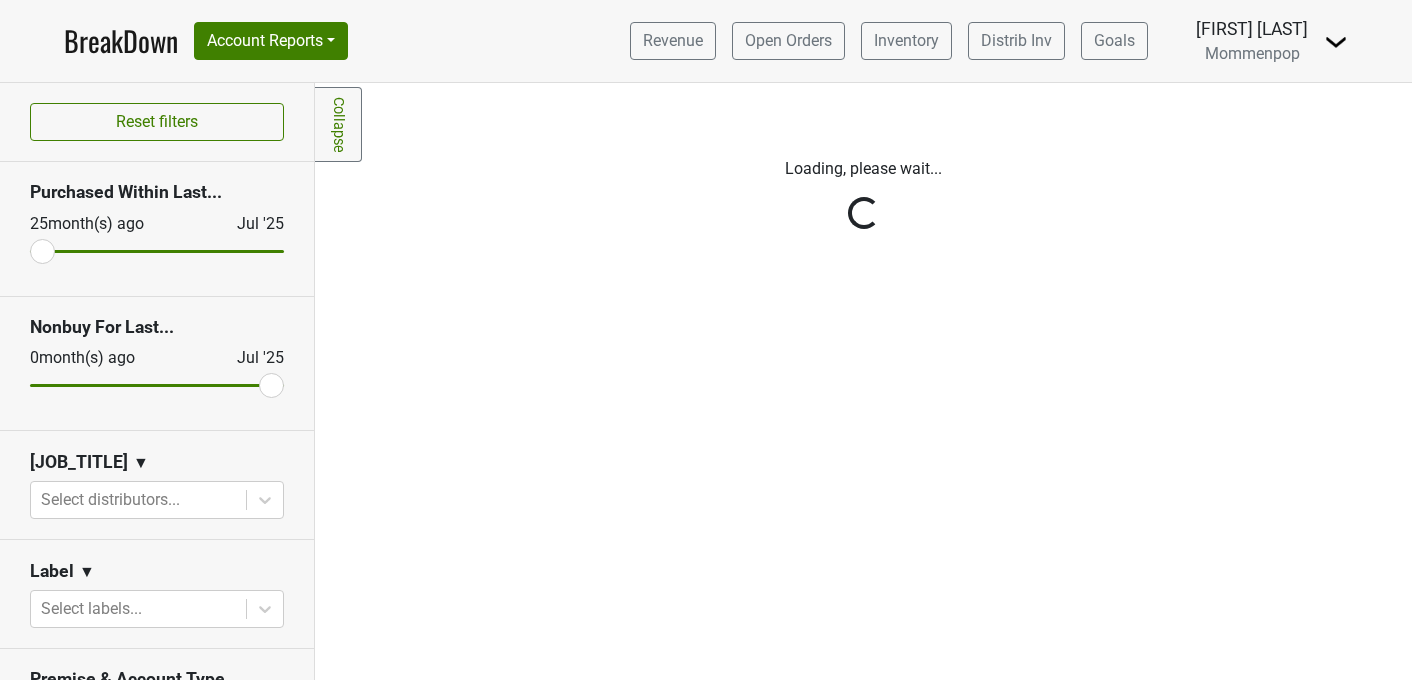 scroll, scrollTop: 0, scrollLeft: 0, axis: both 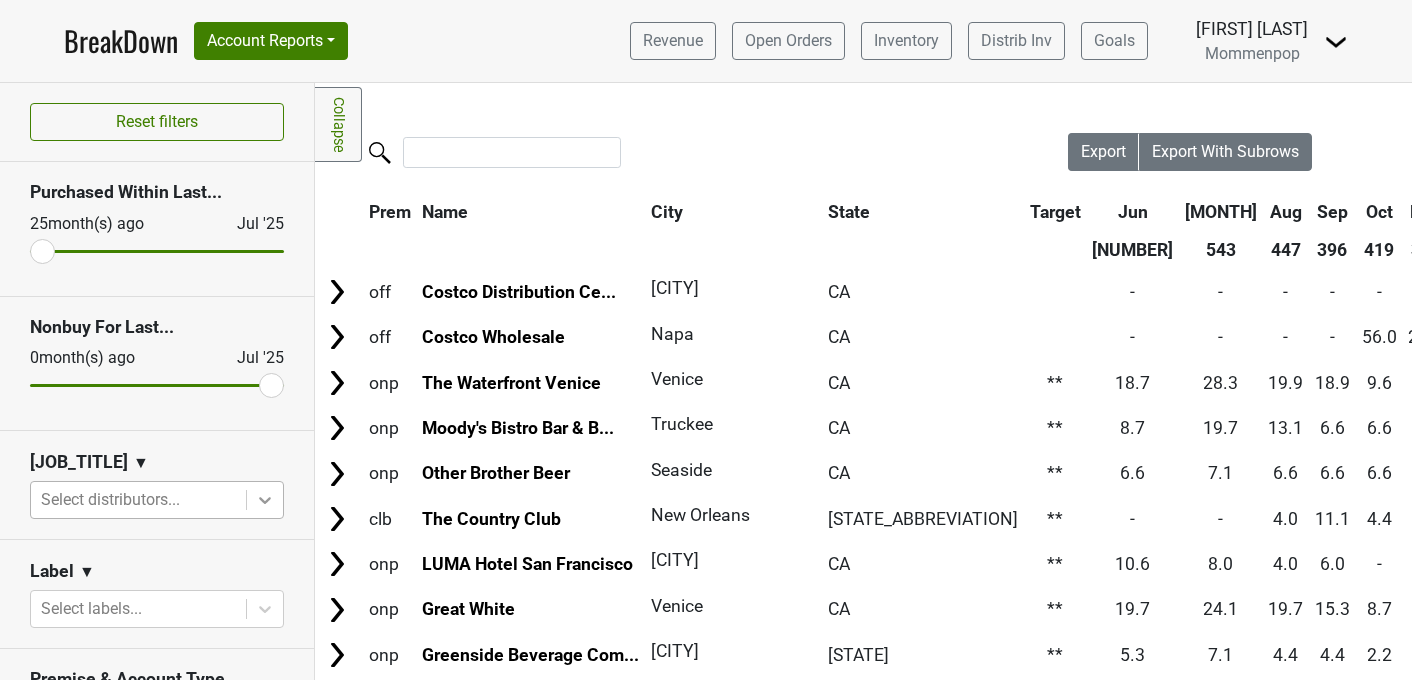 click at bounding box center (265, 500) 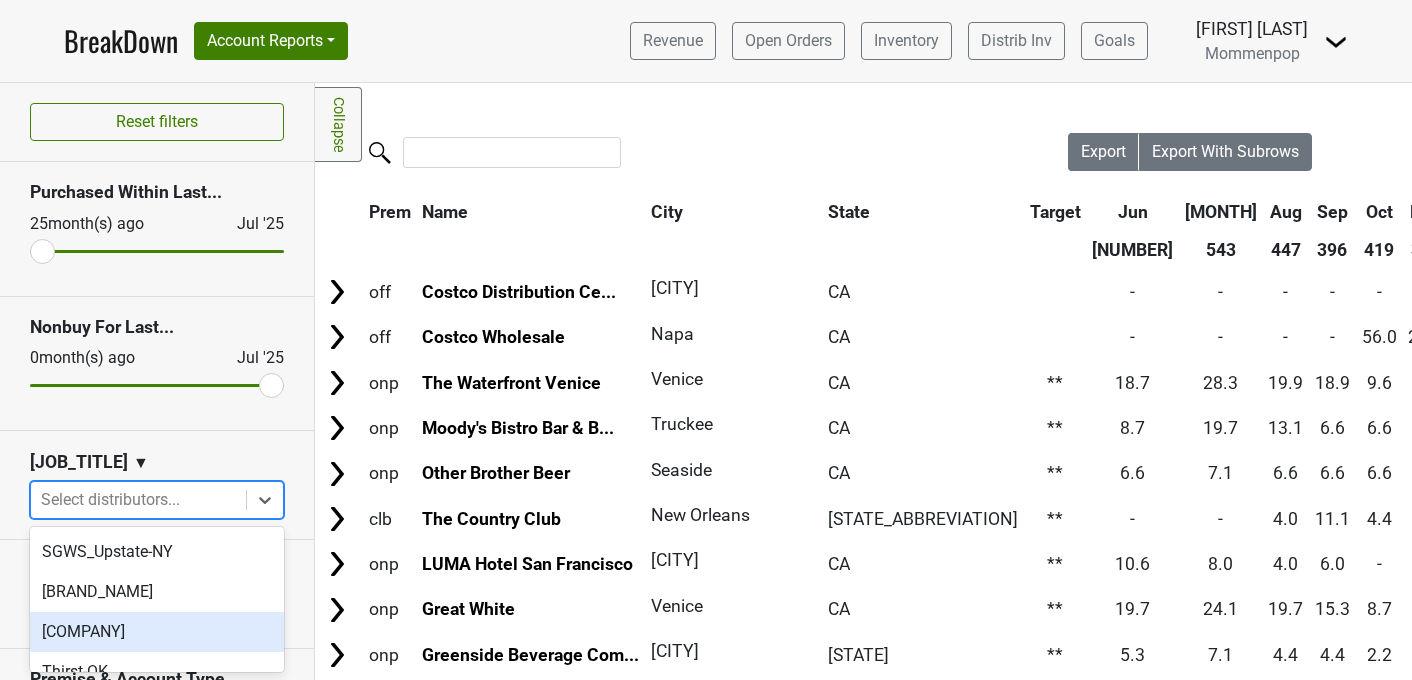 scroll, scrollTop: 638, scrollLeft: 0, axis: vertical 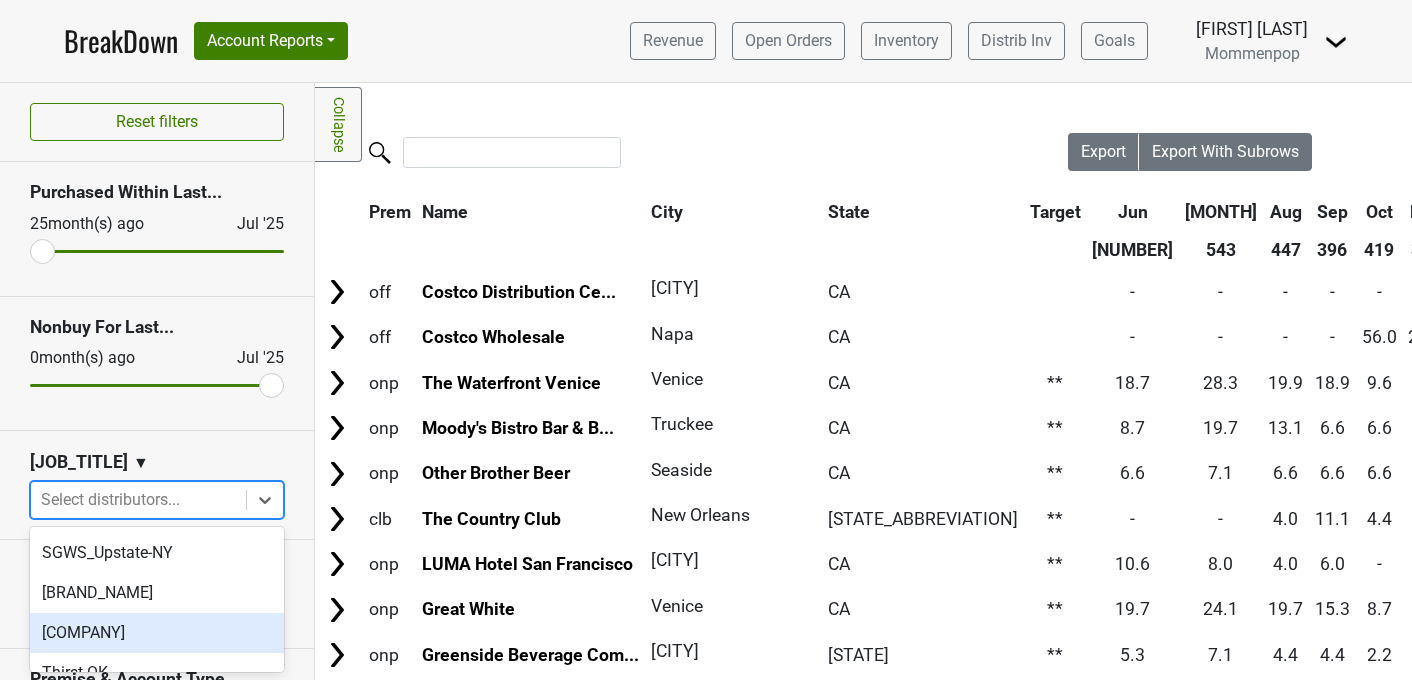 click on "[COMPANY]" at bounding box center (157, 633) 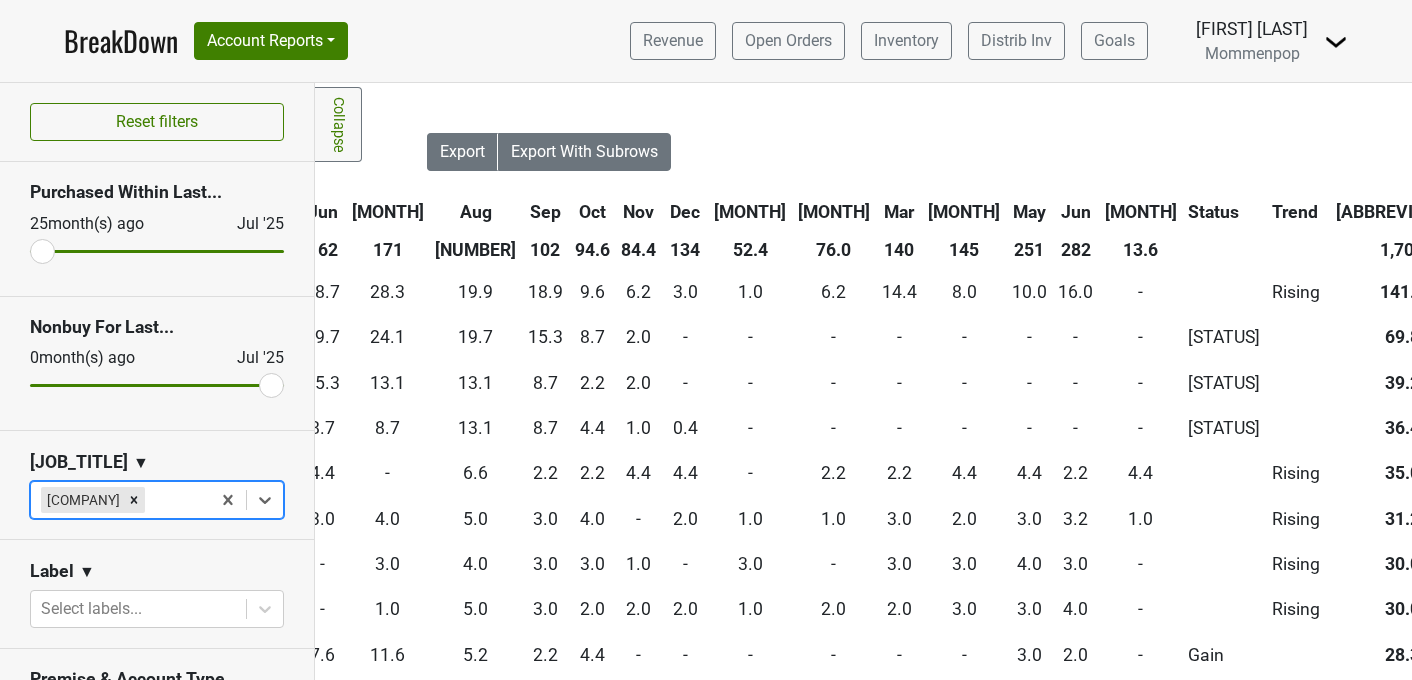 scroll, scrollTop: 0, scrollLeft: 659, axis: horizontal 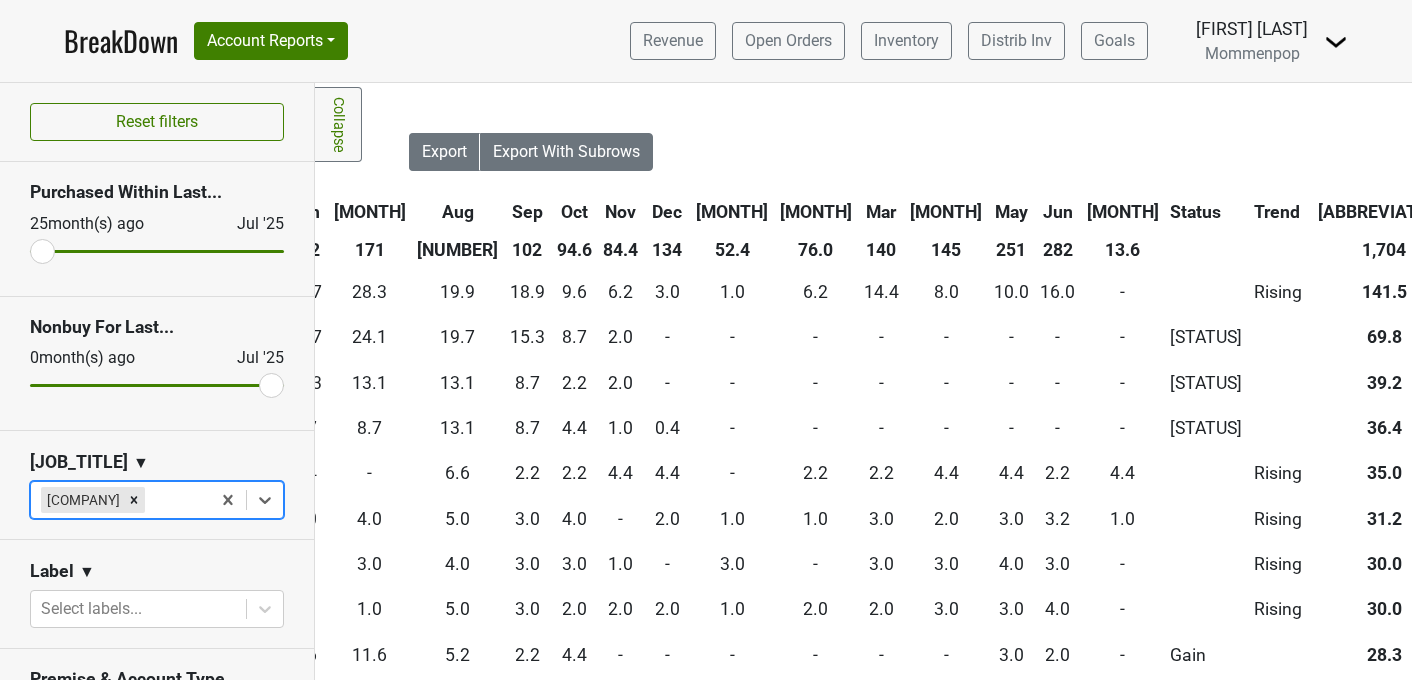 click on "[MONTH]" at bounding box center (1123, 212) 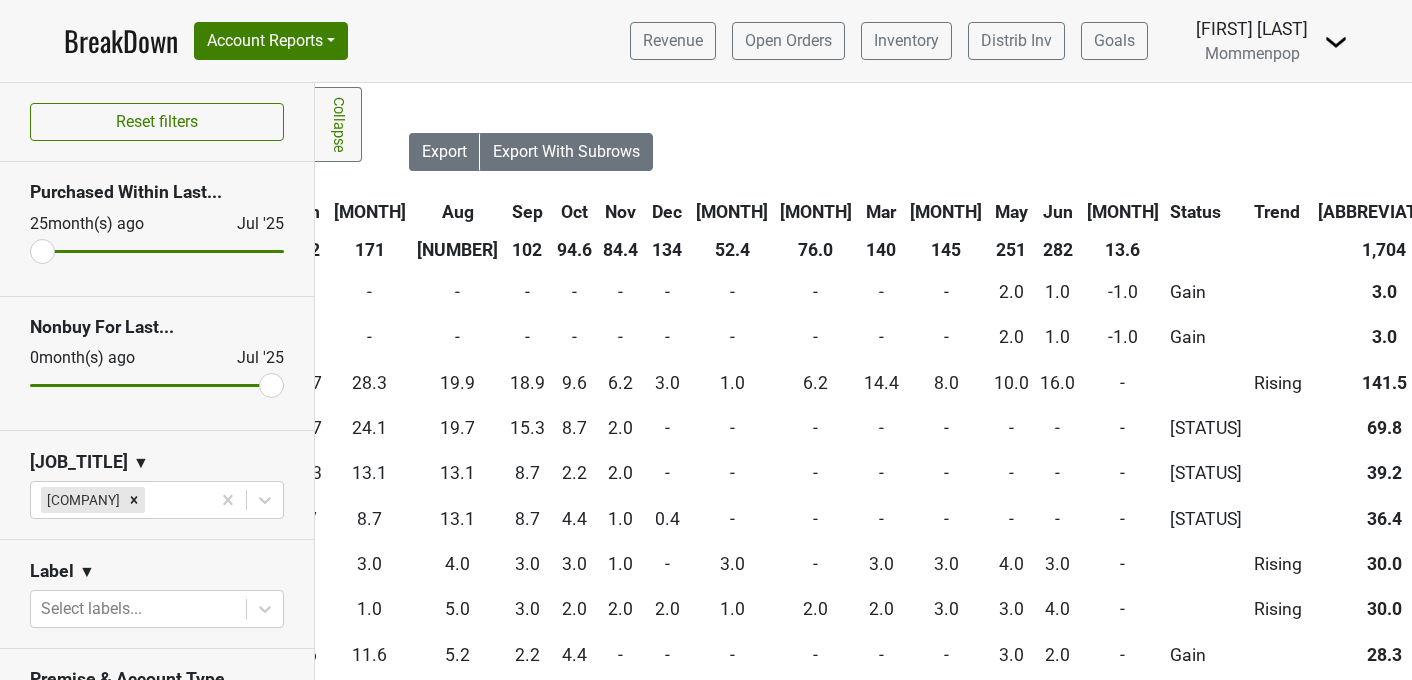 click on "[MONTH]" at bounding box center (1123, 212) 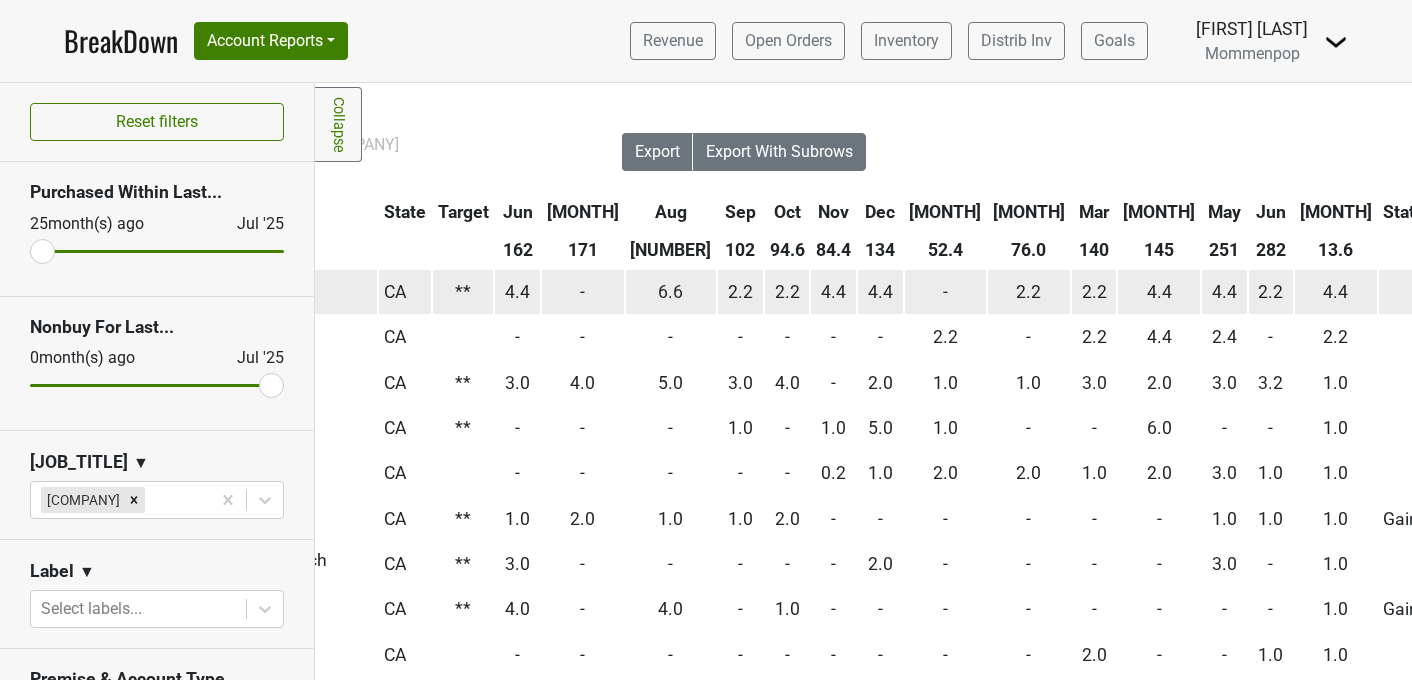 scroll, scrollTop: 0, scrollLeft: 422, axis: horizontal 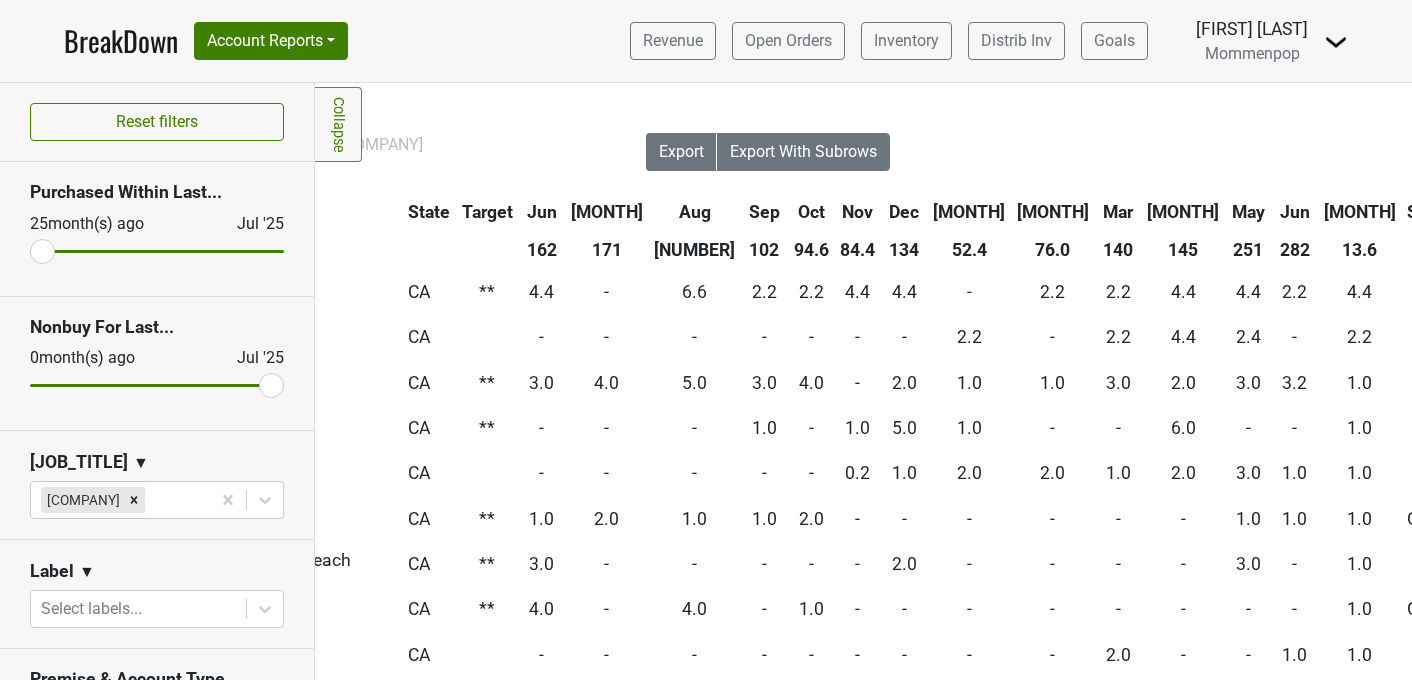 click on "Jun" at bounding box center [1295, 212] 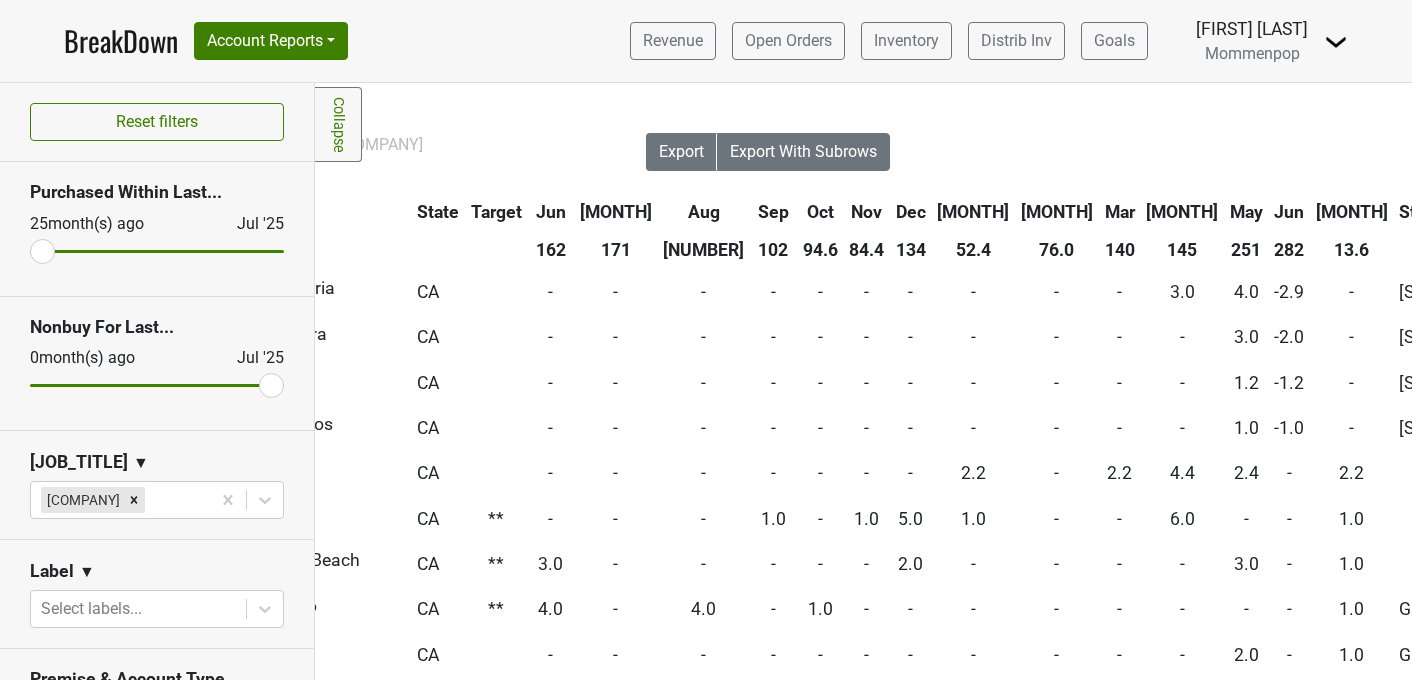 click on "Jun" at bounding box center (1290, 212) 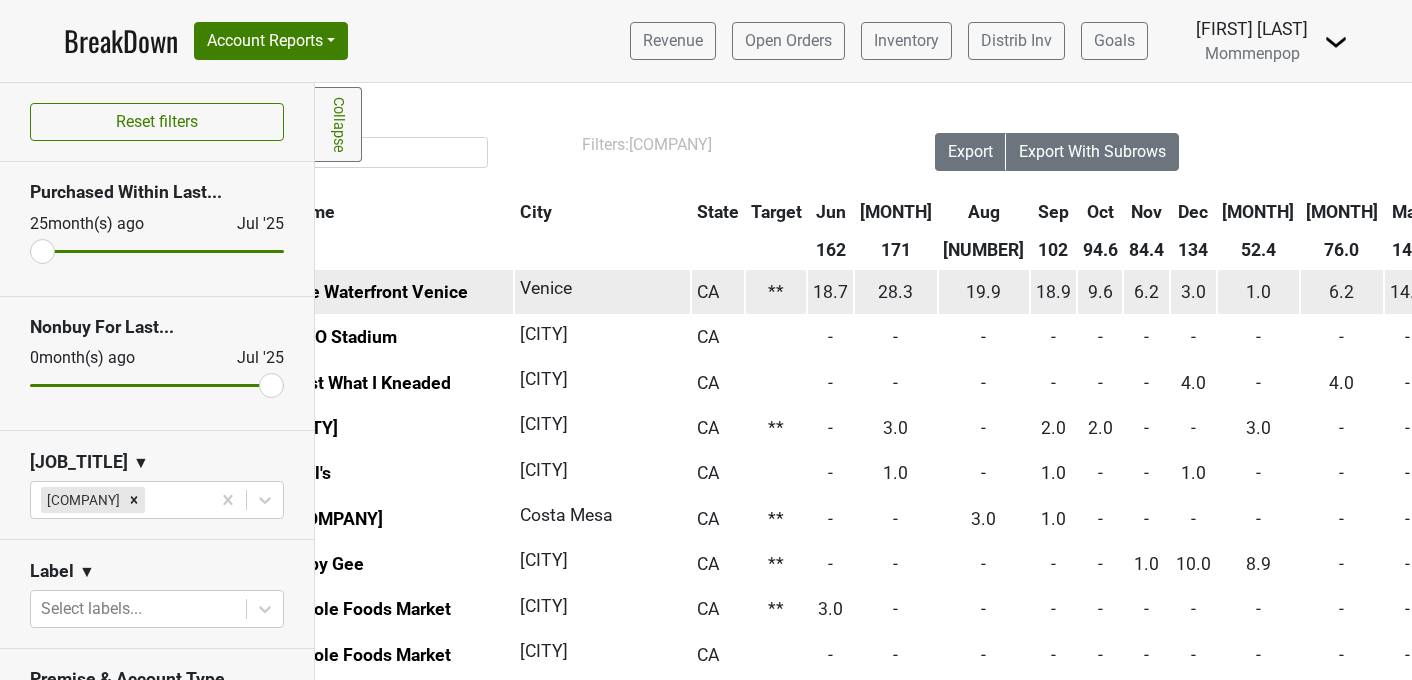 scroll, scrollTop: 0, scrollLeft: 78, axis: horizontal 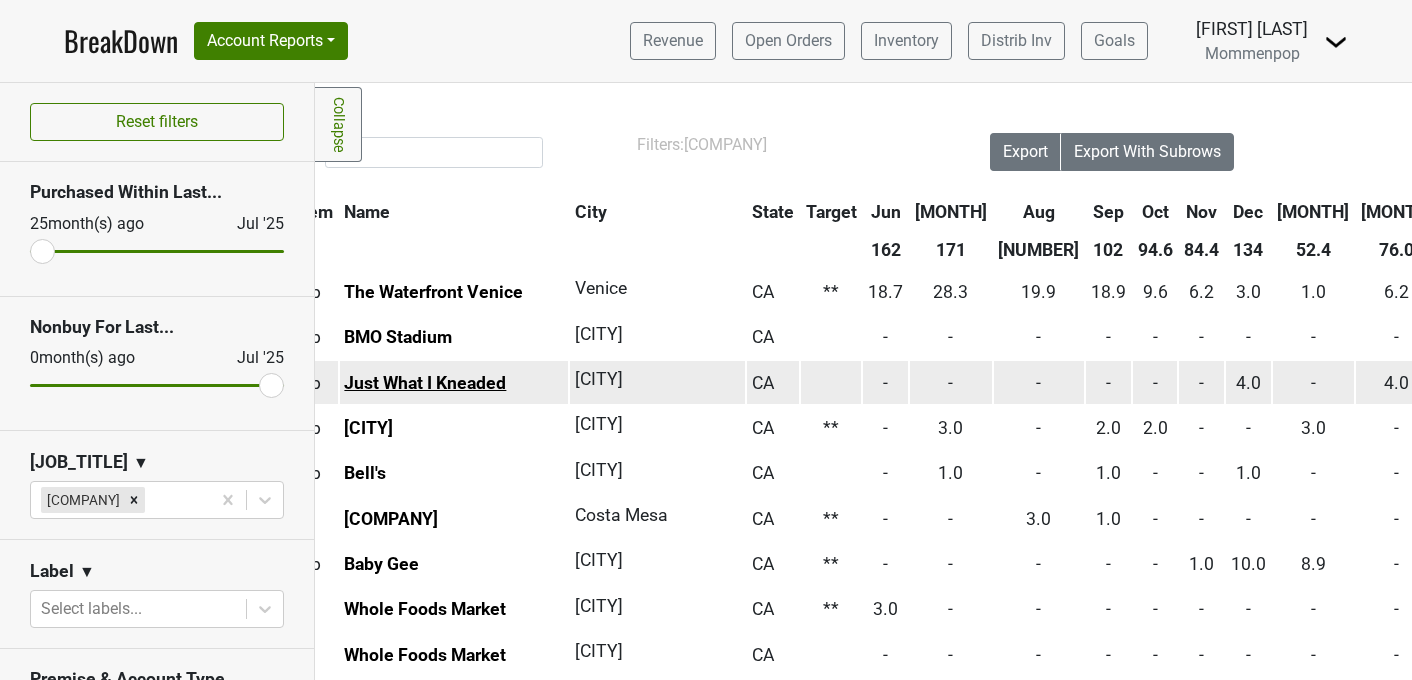 click on "Just What I Kneaded" at bounding box center (425, 383) 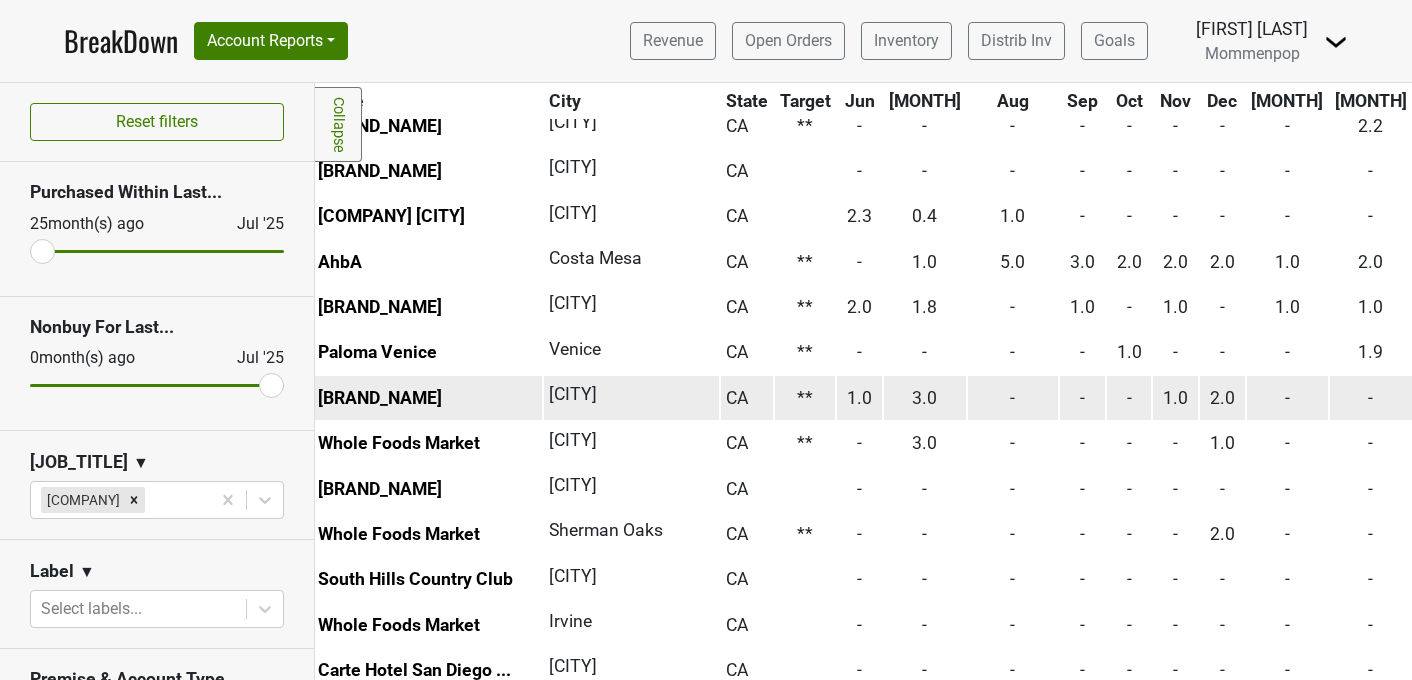 scroll, scrollTop: 620, scrollLeft: 82, axis: both 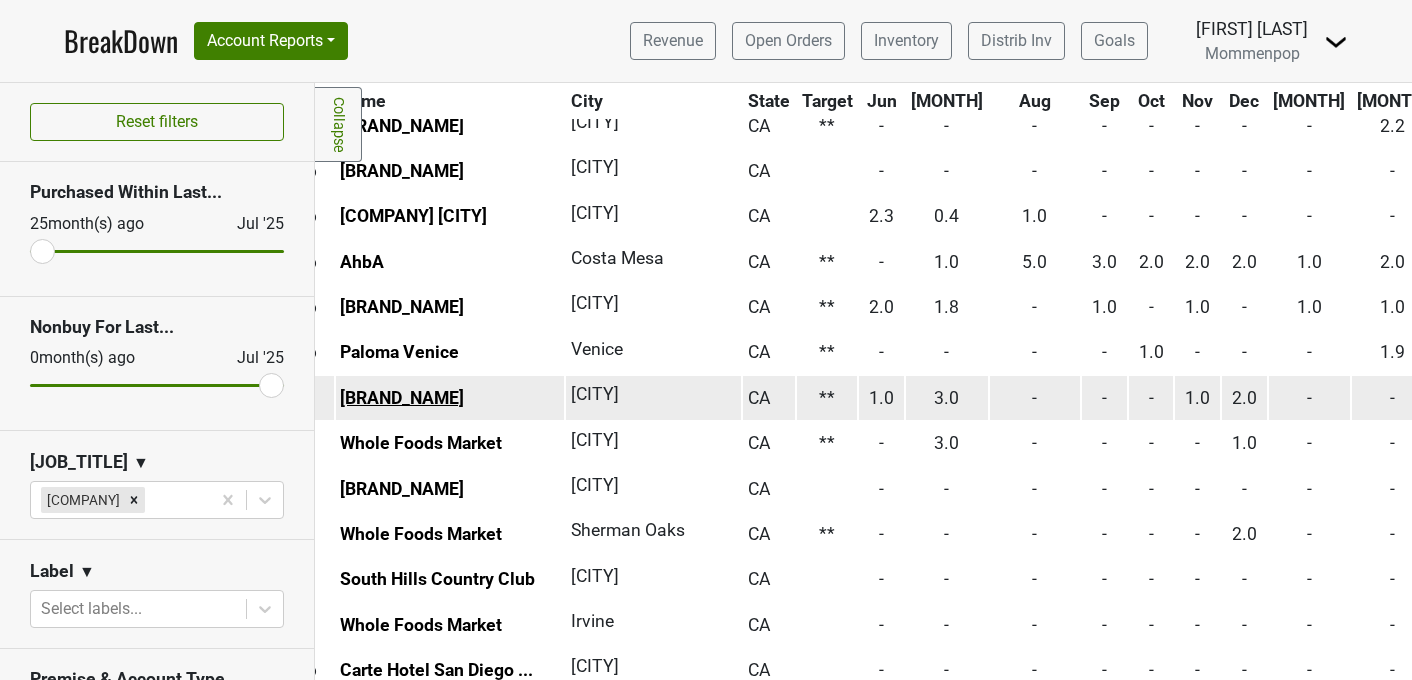 click on "[BRAND_NAME]" at bounding box center (402, 398) 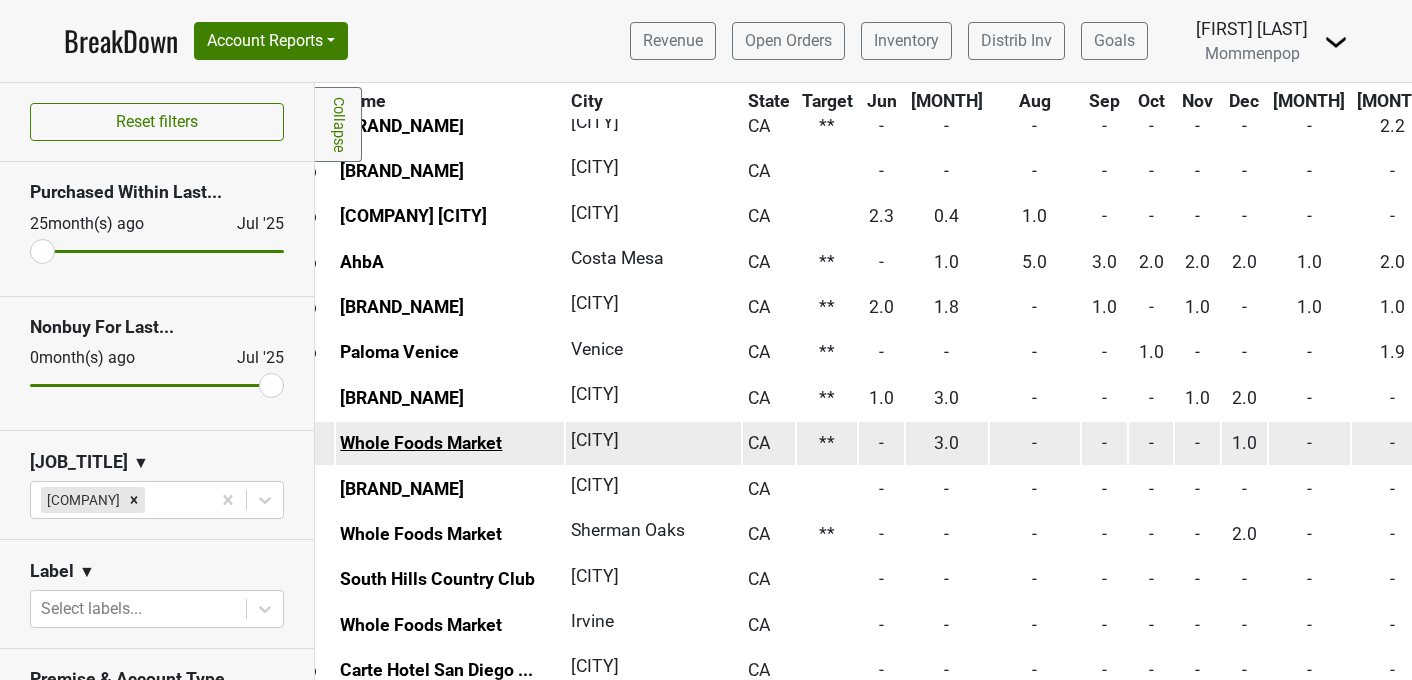click on "Whole Foods Market" at bounding box center [421, 443] 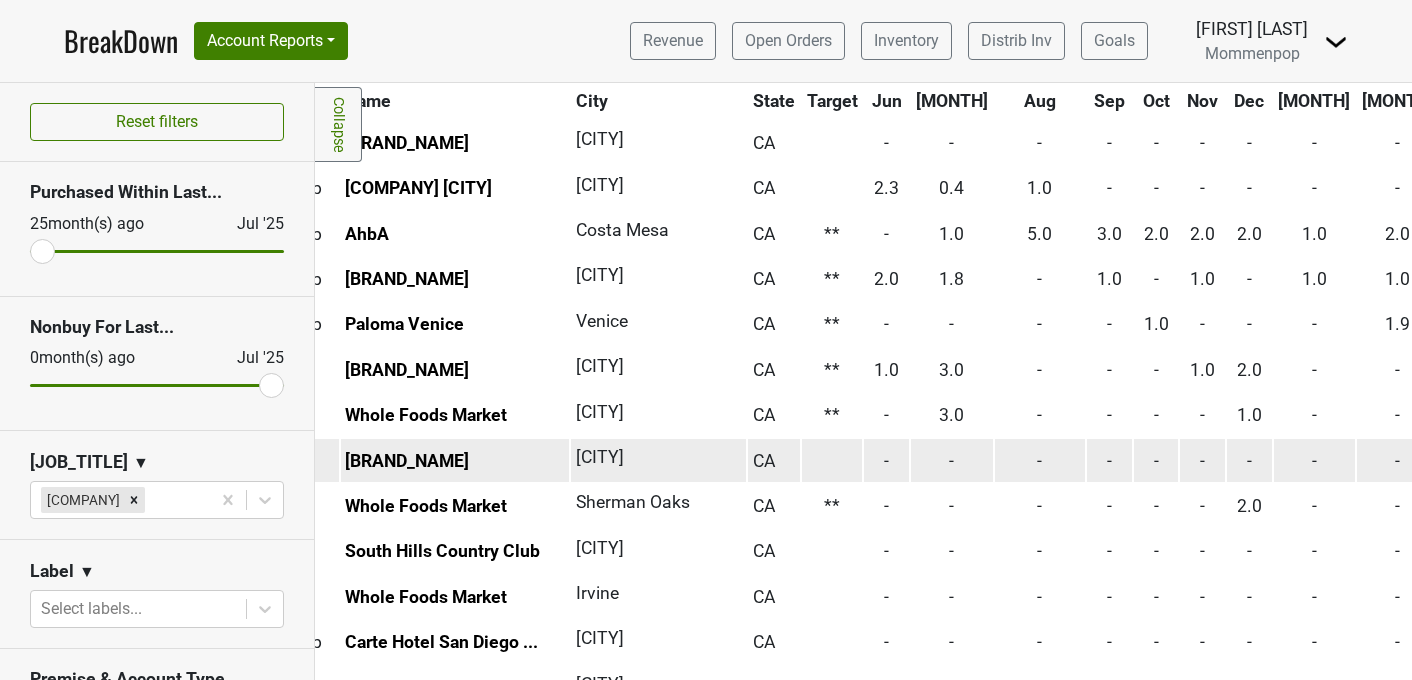 scroll, scrollTop: 648, scrollLeft: 40, axis: both 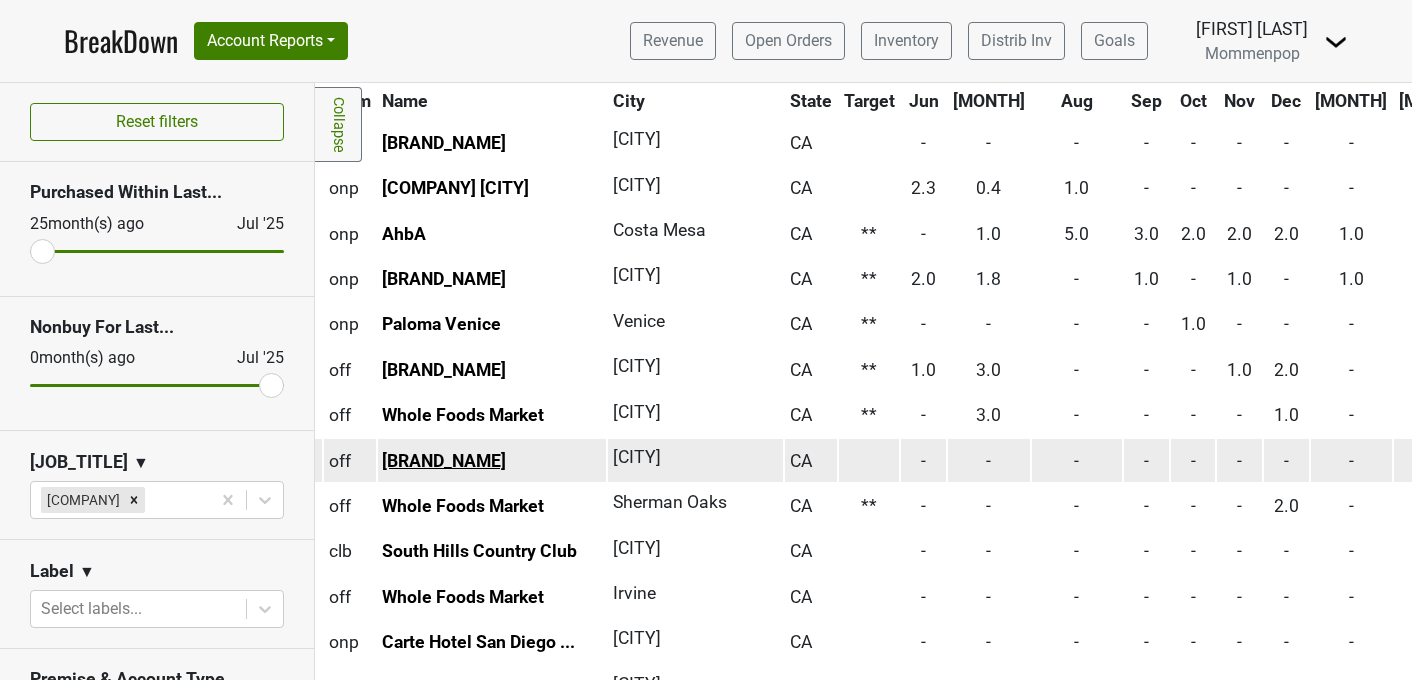 click on "[BRAND_NAME]" at bounding box center (444, 461) 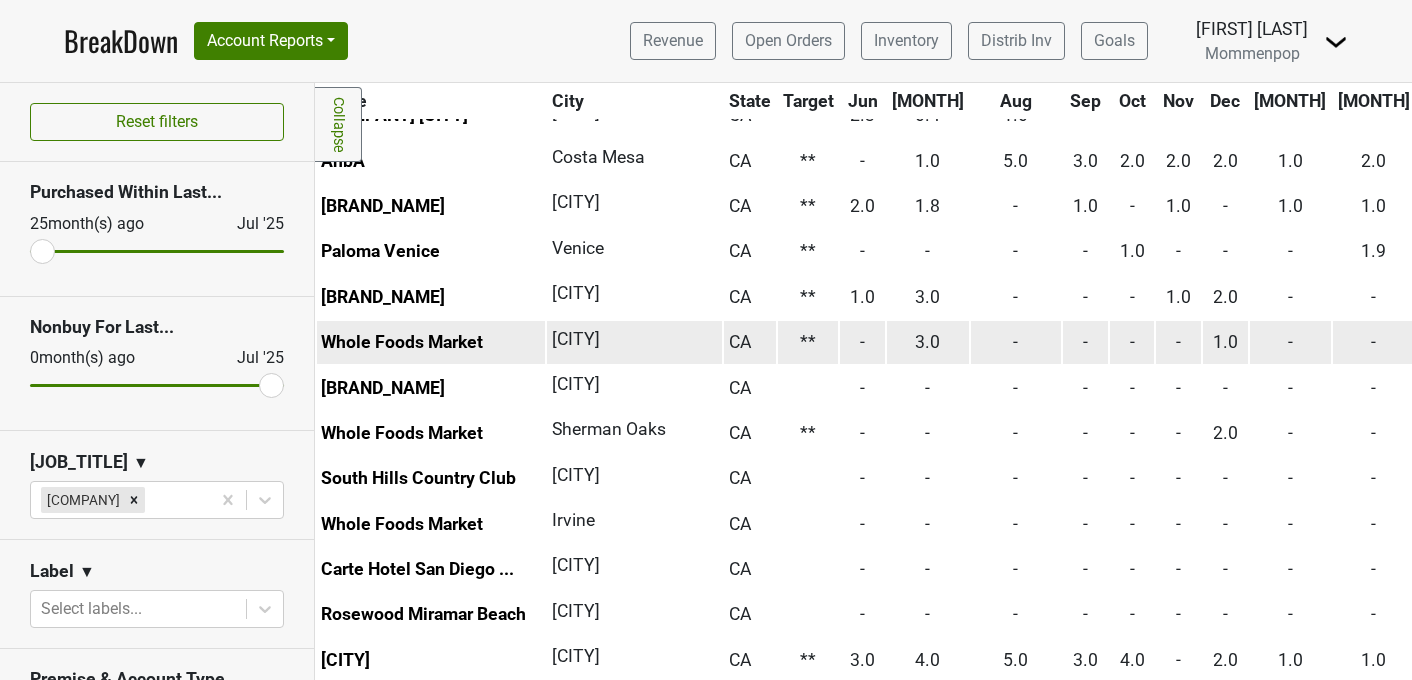 scroll, scrollTop: 721, scrollLeft: 0, axis: vertical 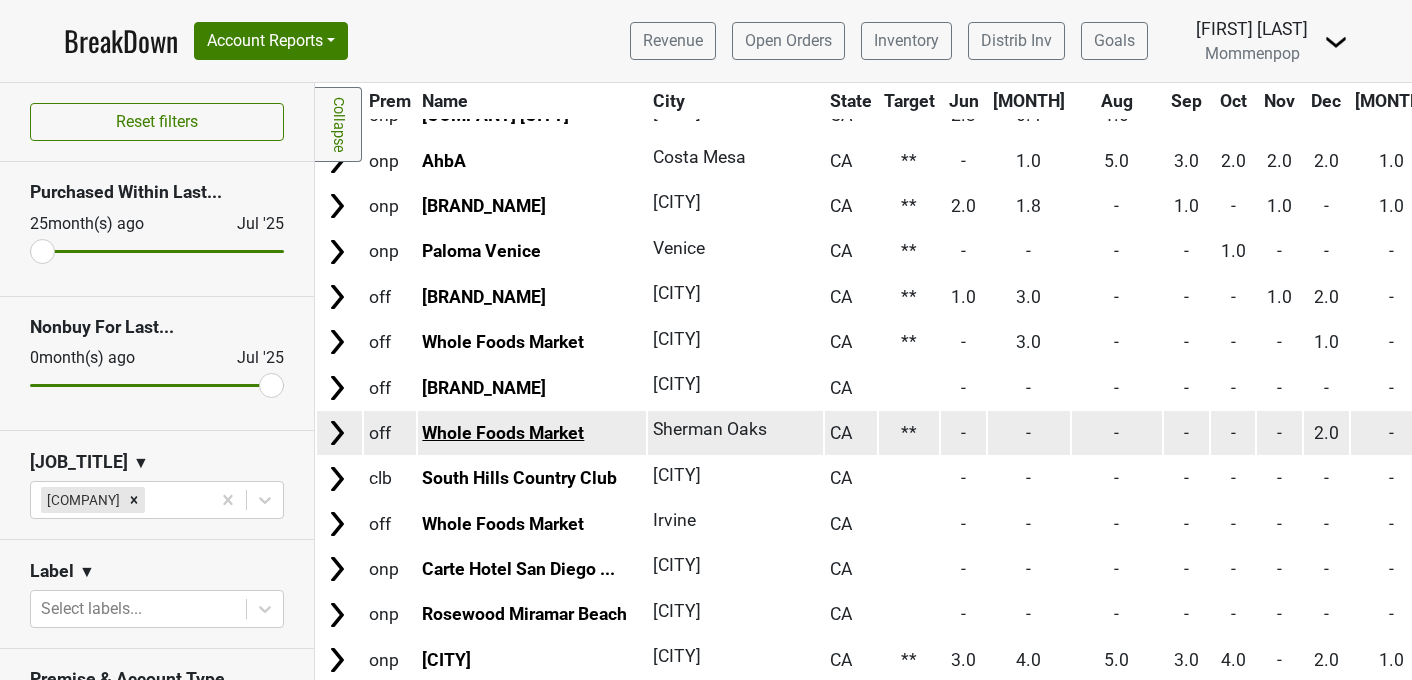 click on "Whole Foods Market" at bounding box center [503, 433] 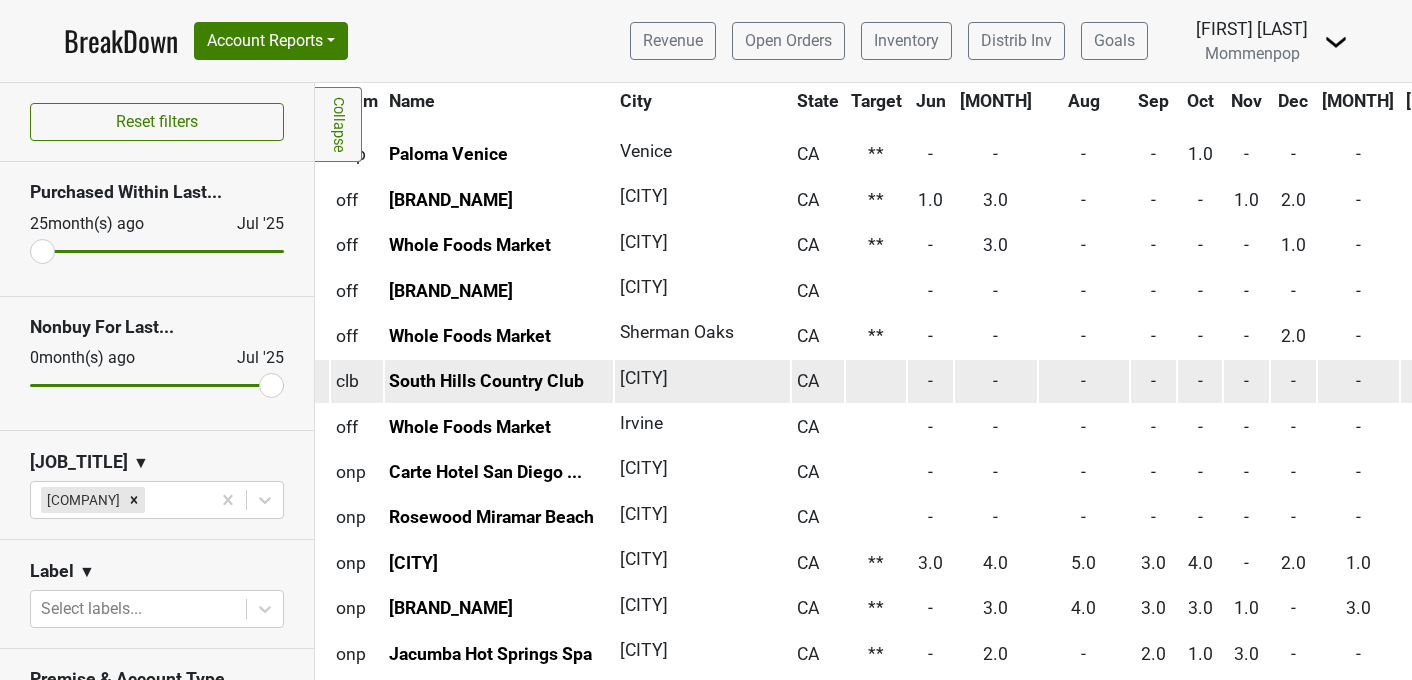 scroll, scrollTop: 818, scrollLeft: 22, axis: both 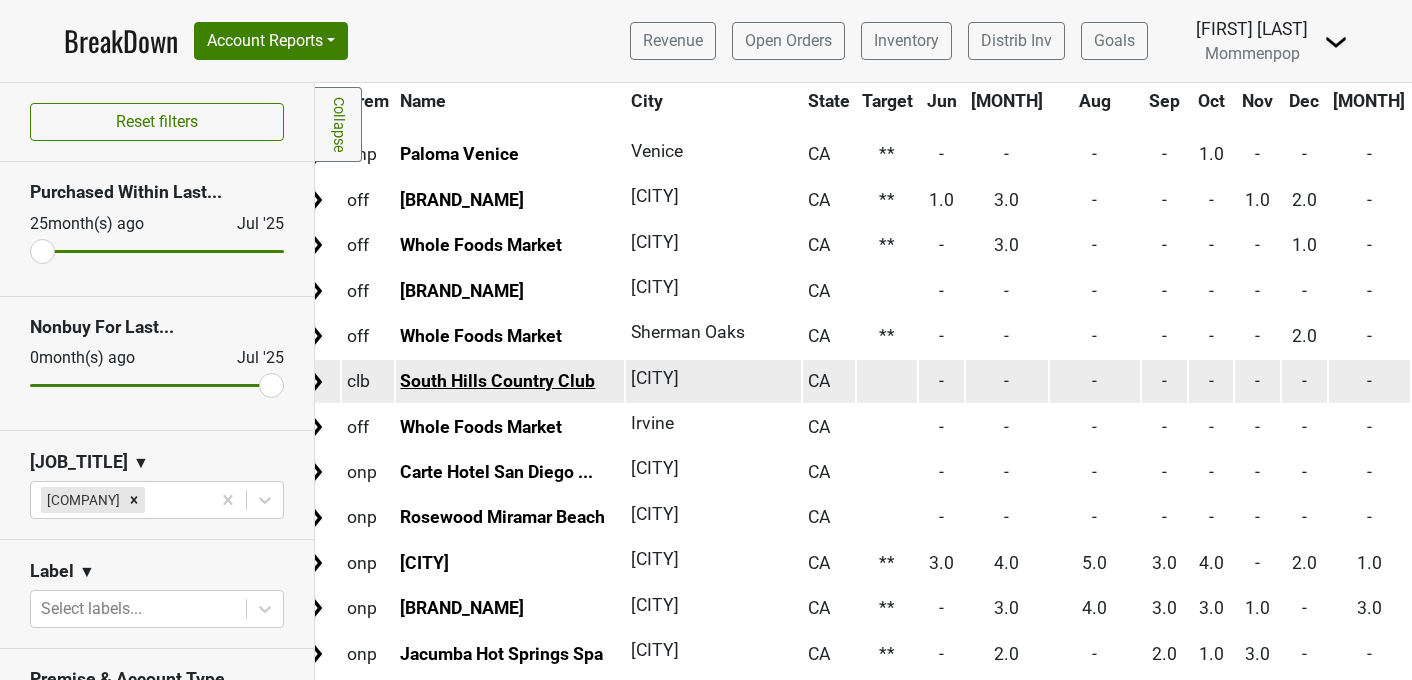 click on "South Hills Country Club" at bounding box center (497, 381) 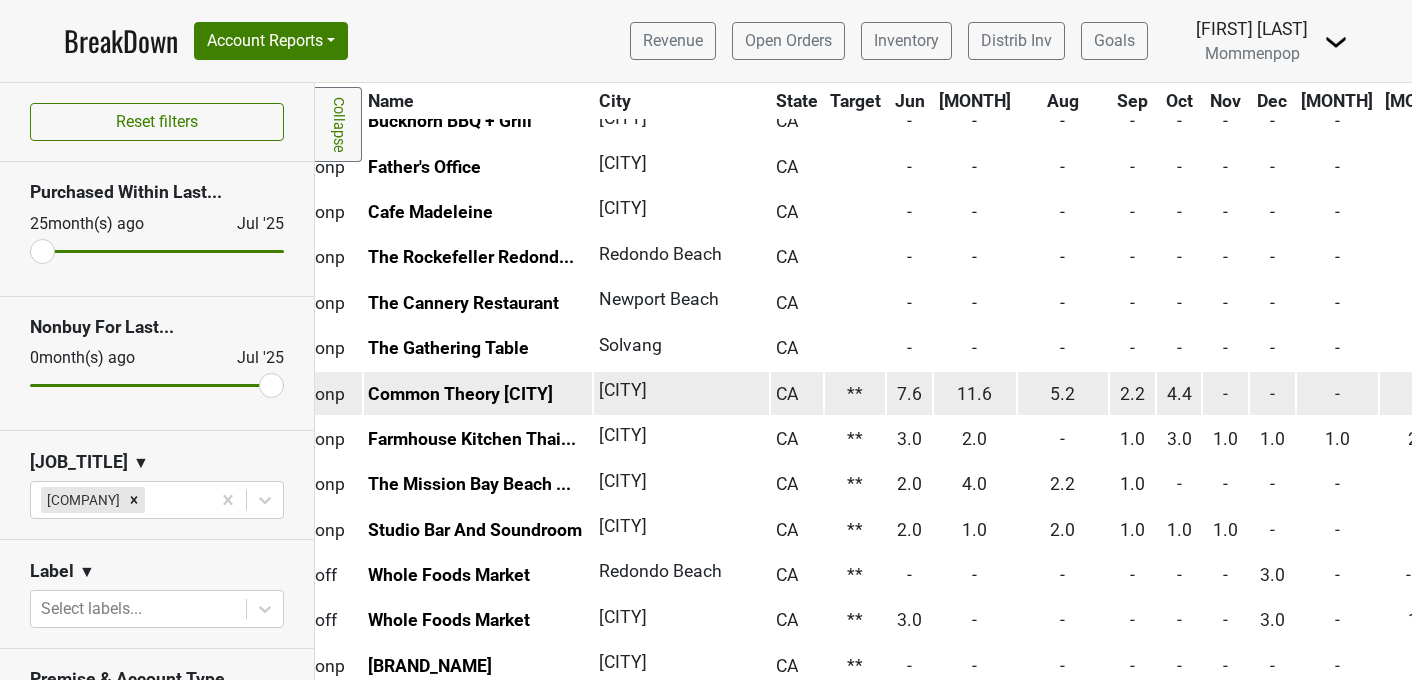scroll, scrollTop: 1804, scrollLeft: 0, axis: vertical 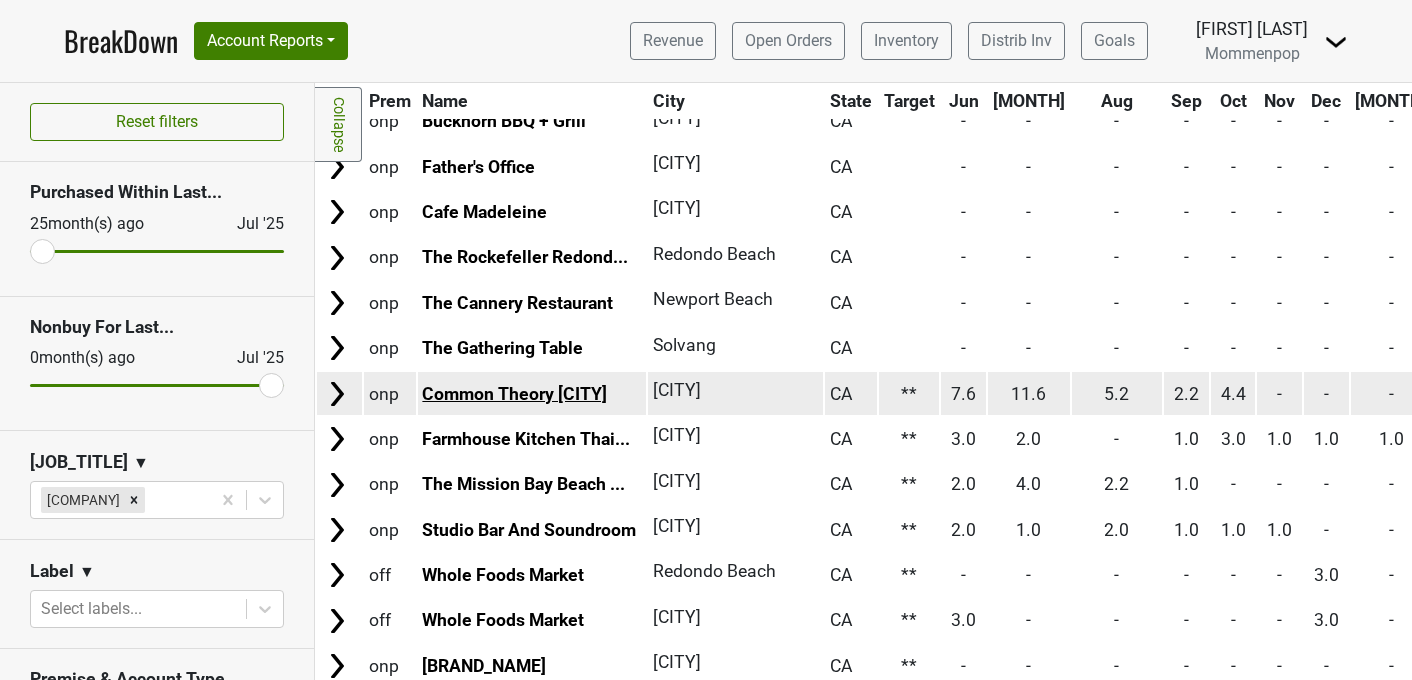 click on "Common Theory [CITY]" at bounding box center [514, 394] 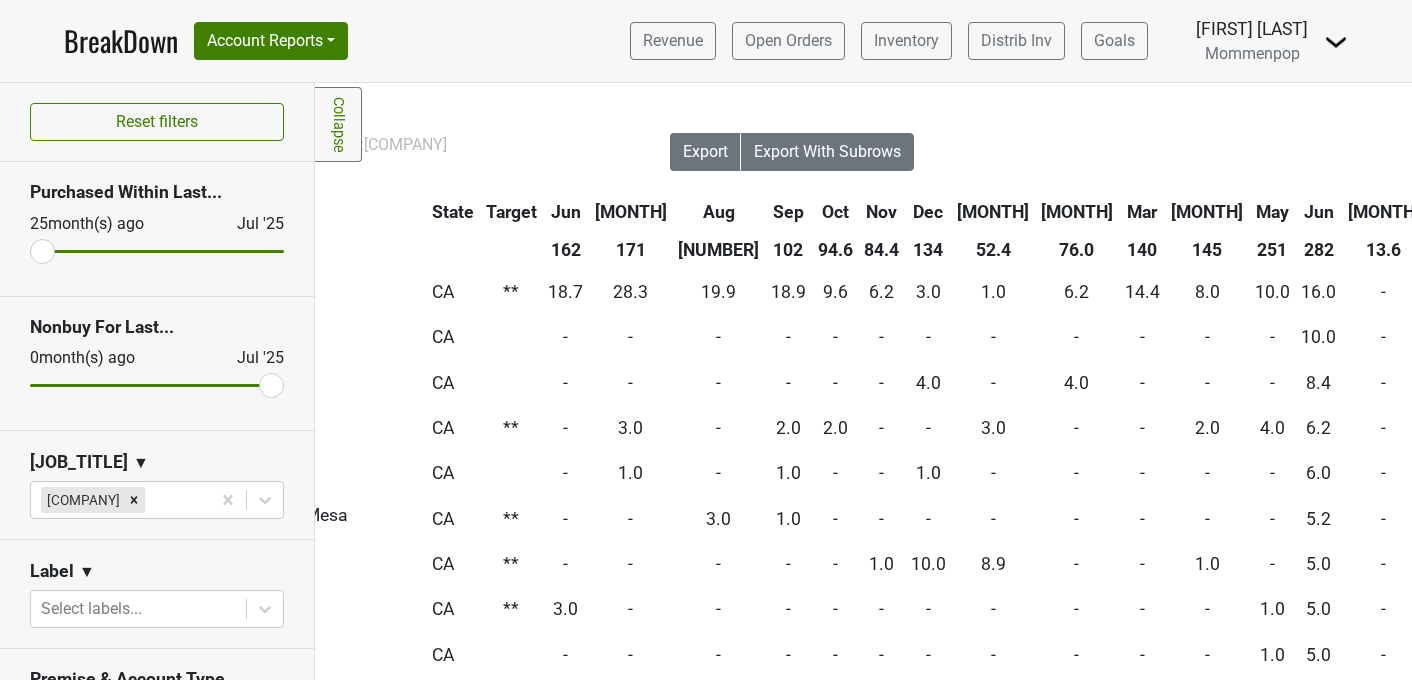 scroll, scrollTop: 0, scrollLeft: 558, axis: horizontal 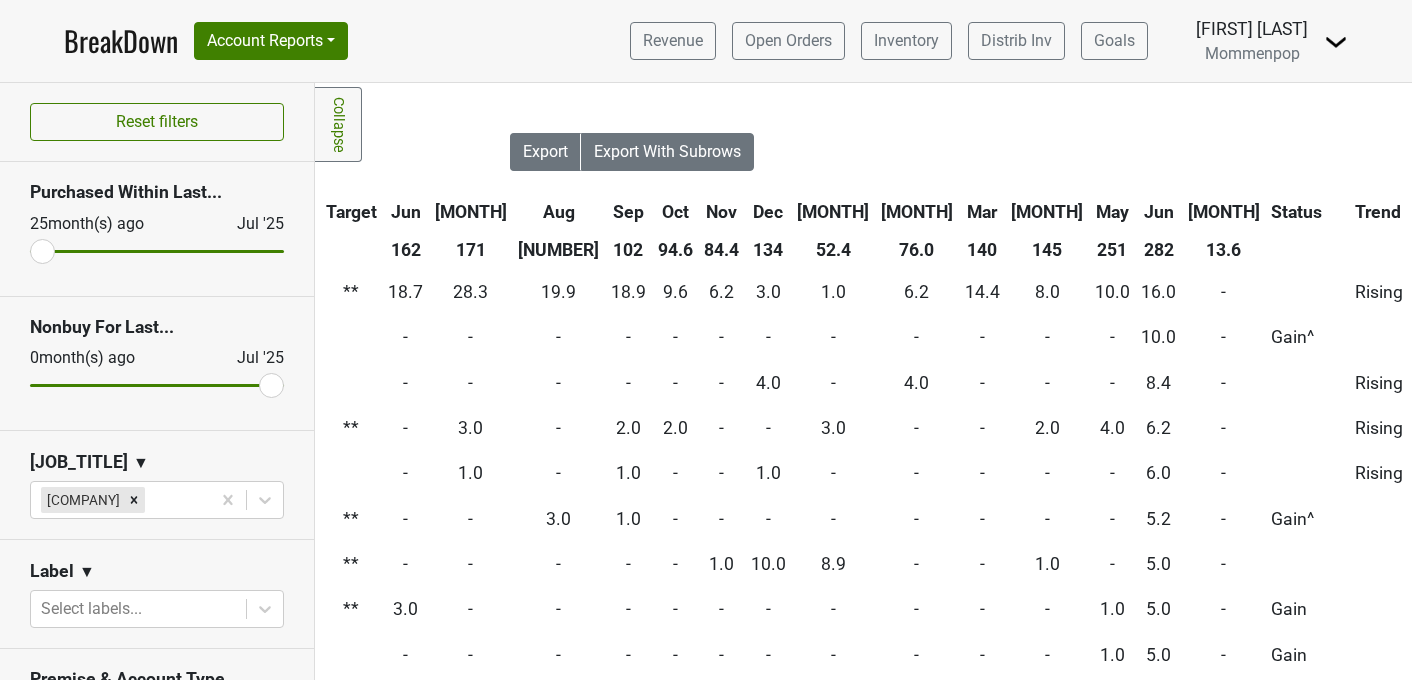 click on "[MONTH]" at bounding box center [1224, 212] 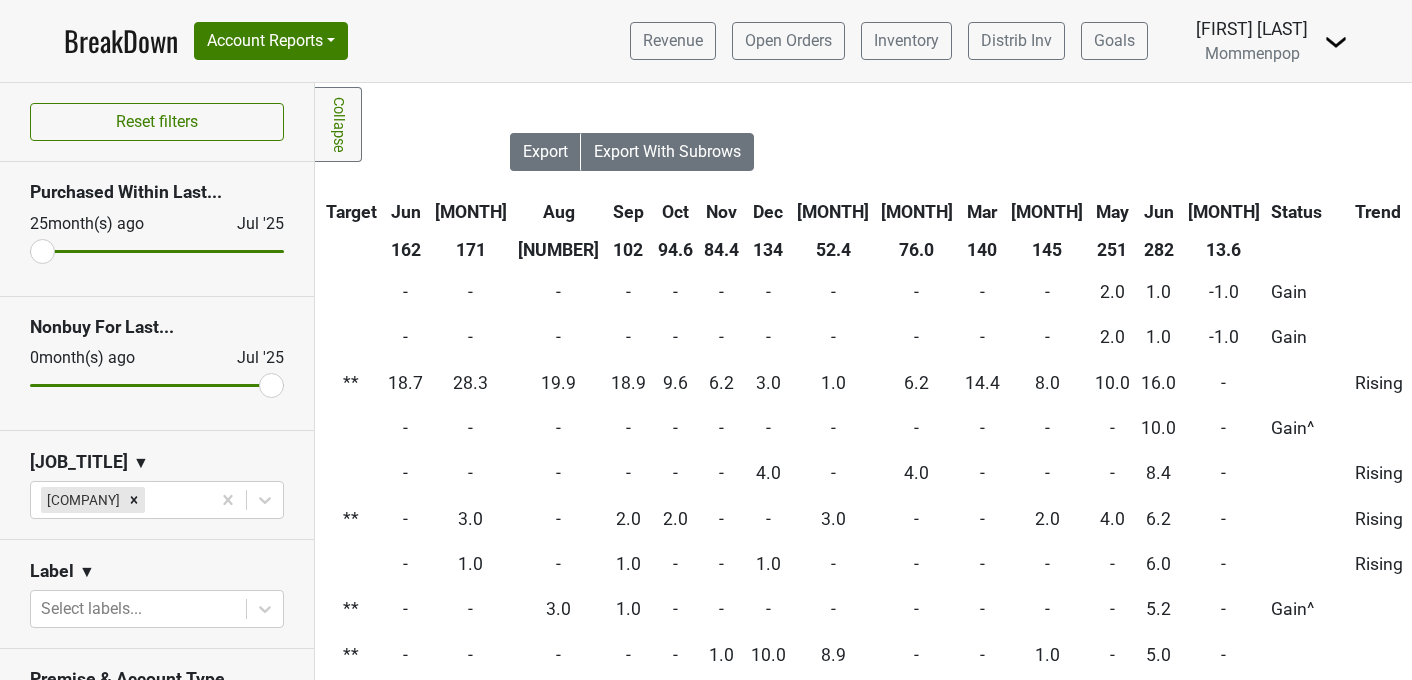 click on "[MONTH]" at bounding box center [1224, 212] 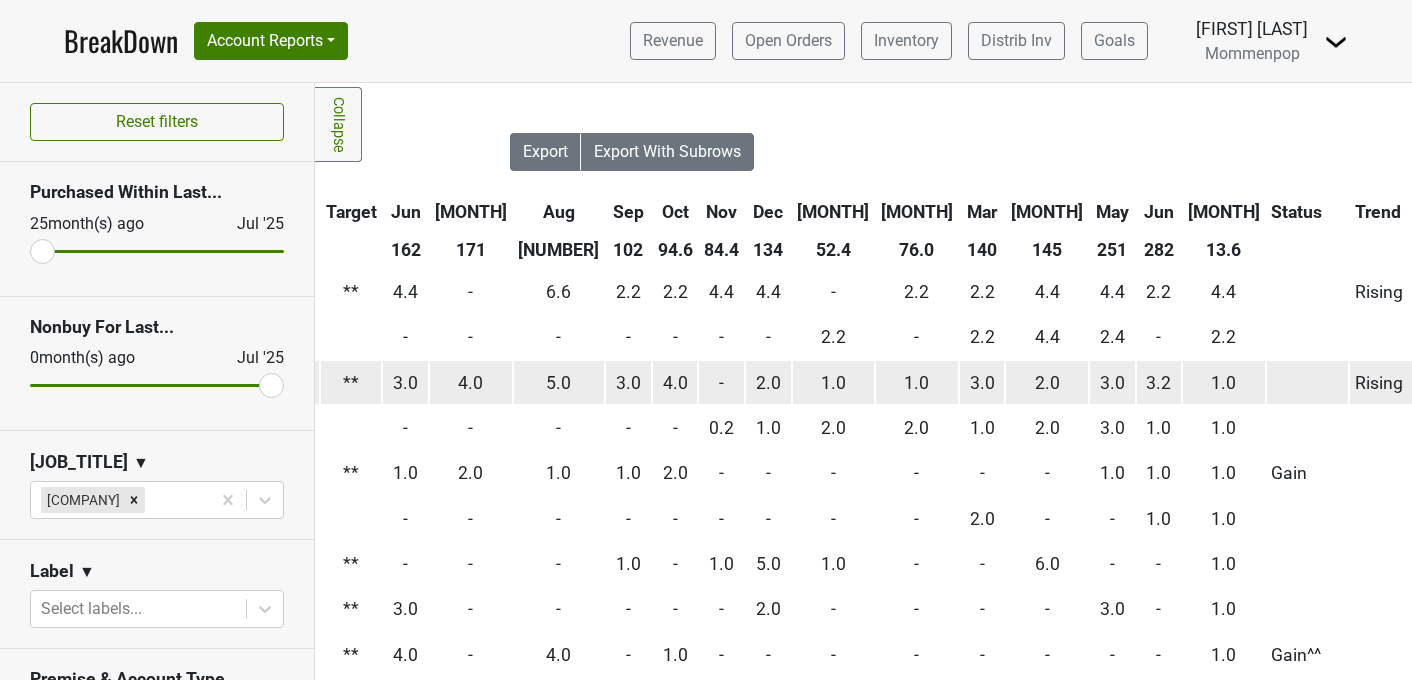 scroll, scrollTop: 0, scrollLeft: 156, axis: horizontal 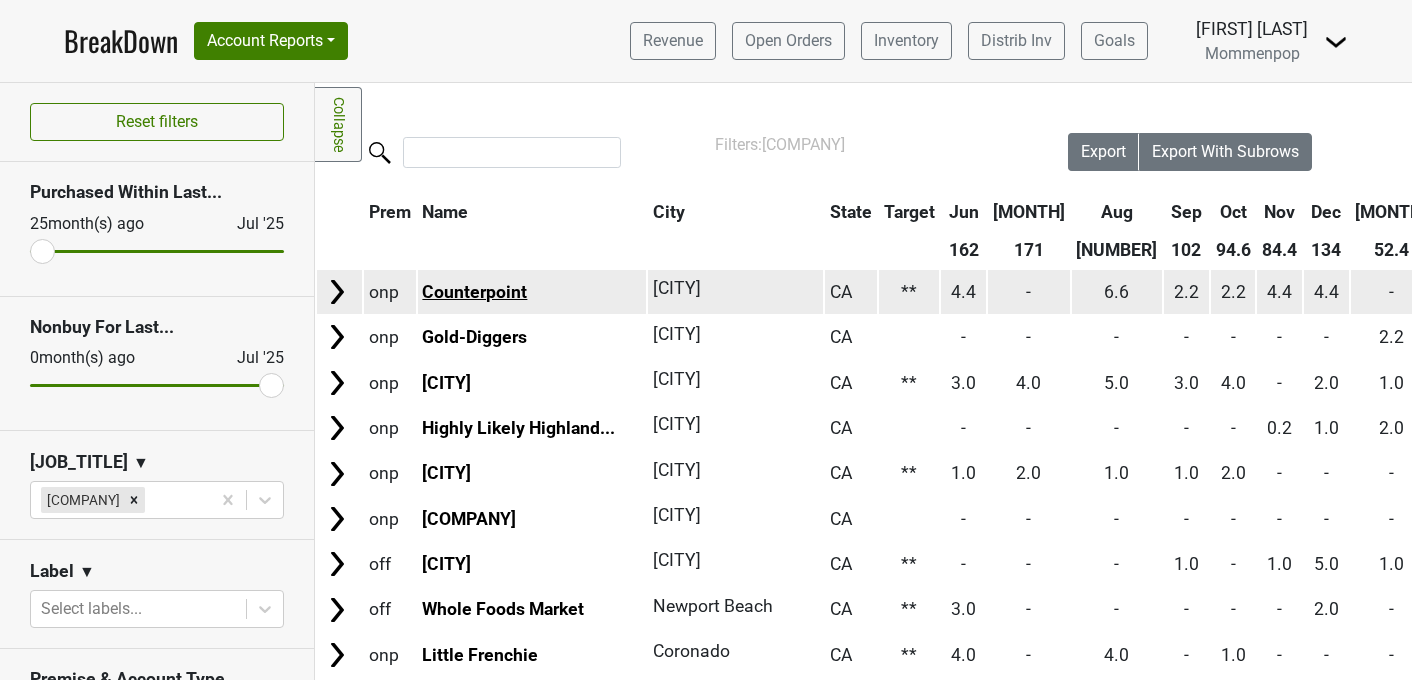 click on "Counterpoint" at bounding box center [474, 292] 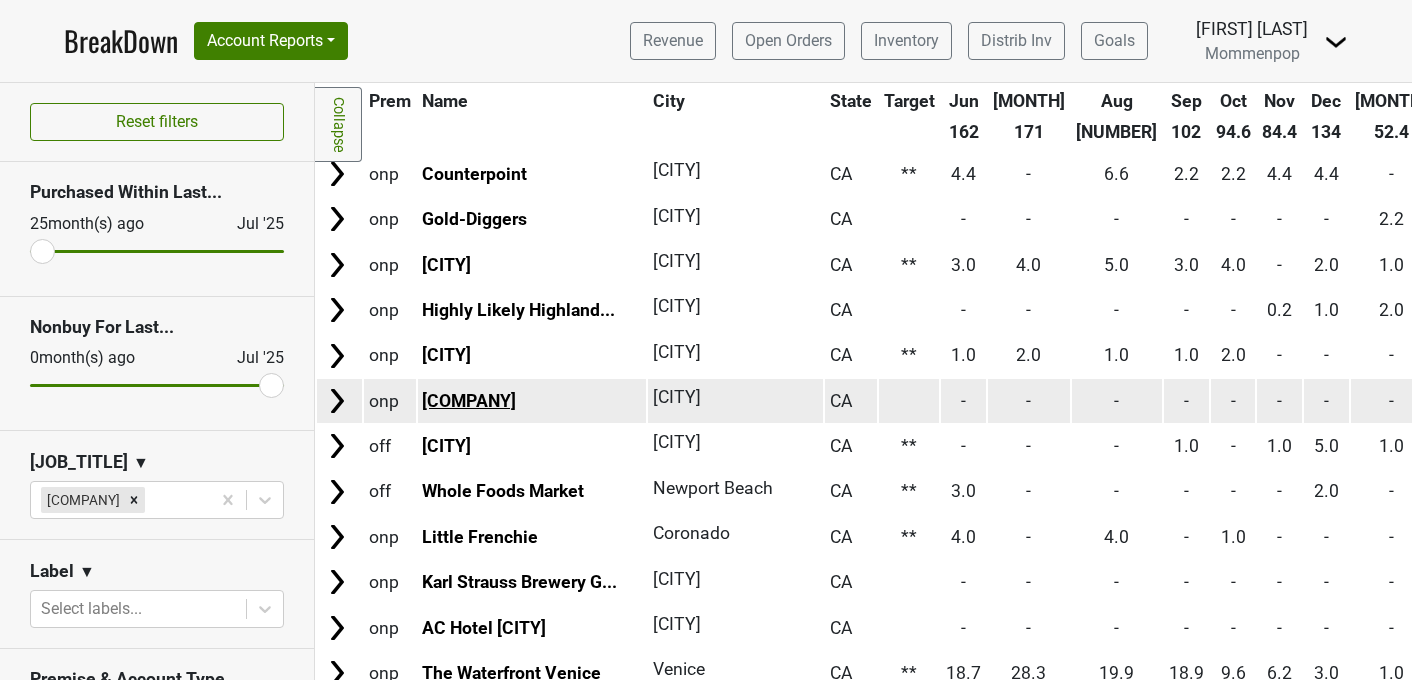click on "[COMPANY]" at bounding box center (469, 401) 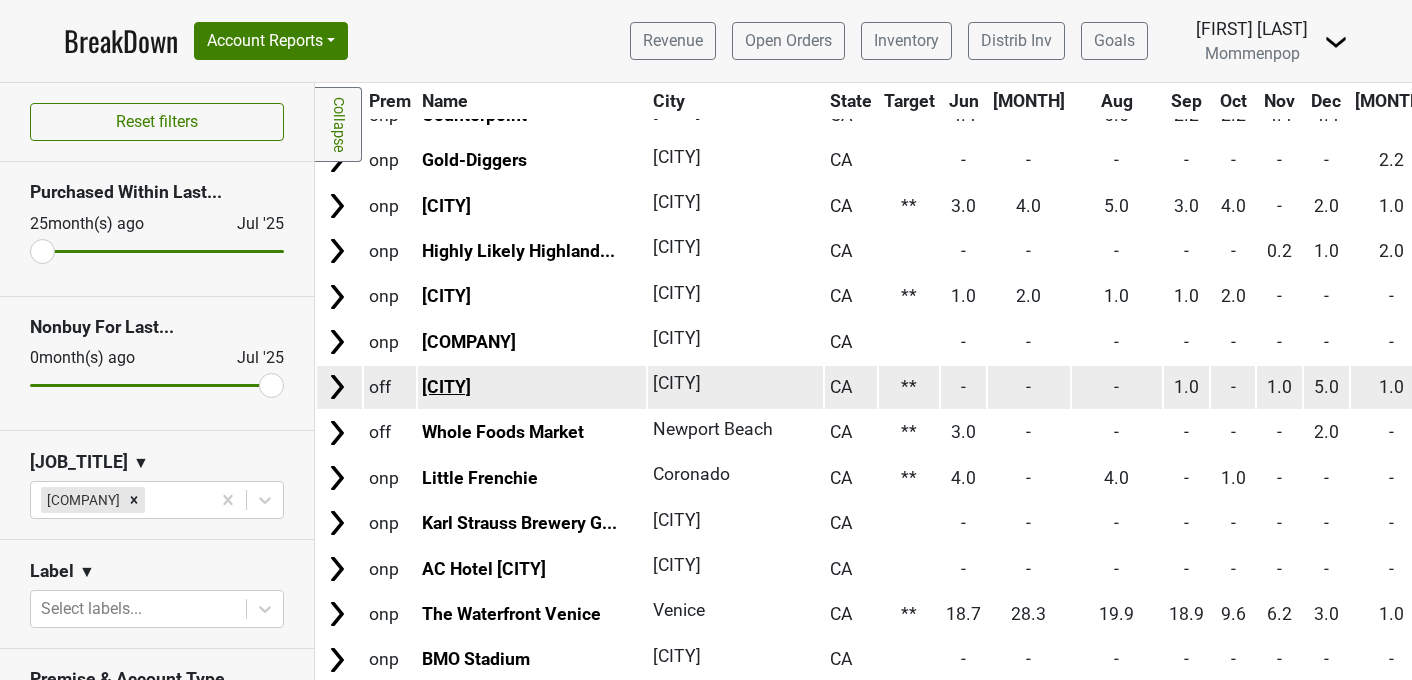 click on "[CITY]" at bounding box center [446, 387] 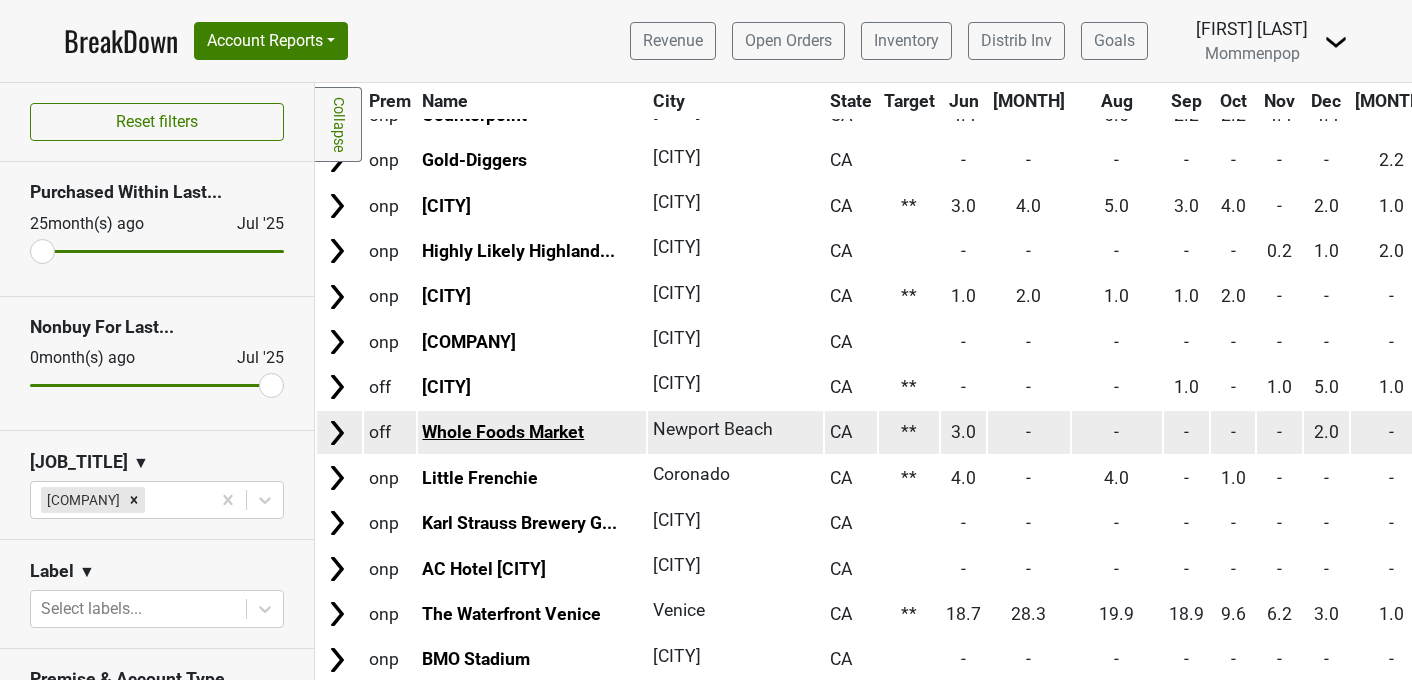 click on "Whole Foods Market" at bounding box center (503, 432) 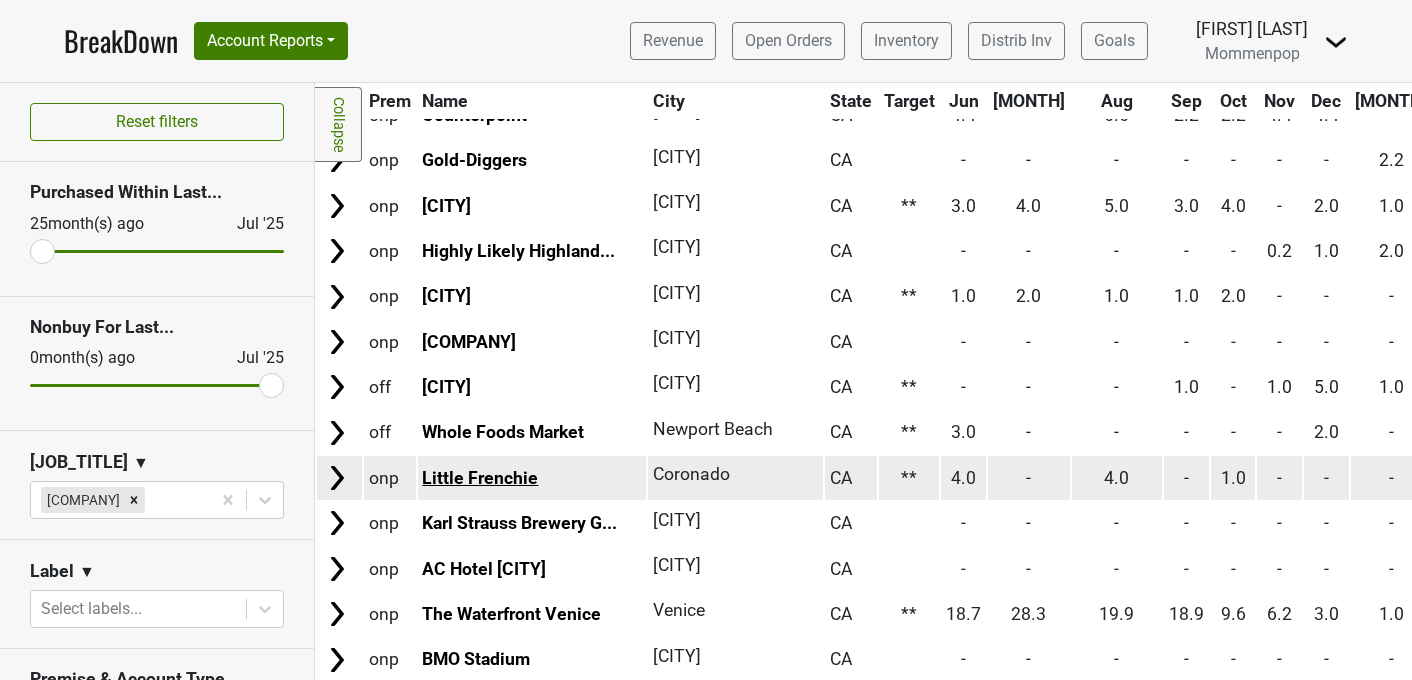 click on "Little Frenchie" at bounding box center (480, 478) 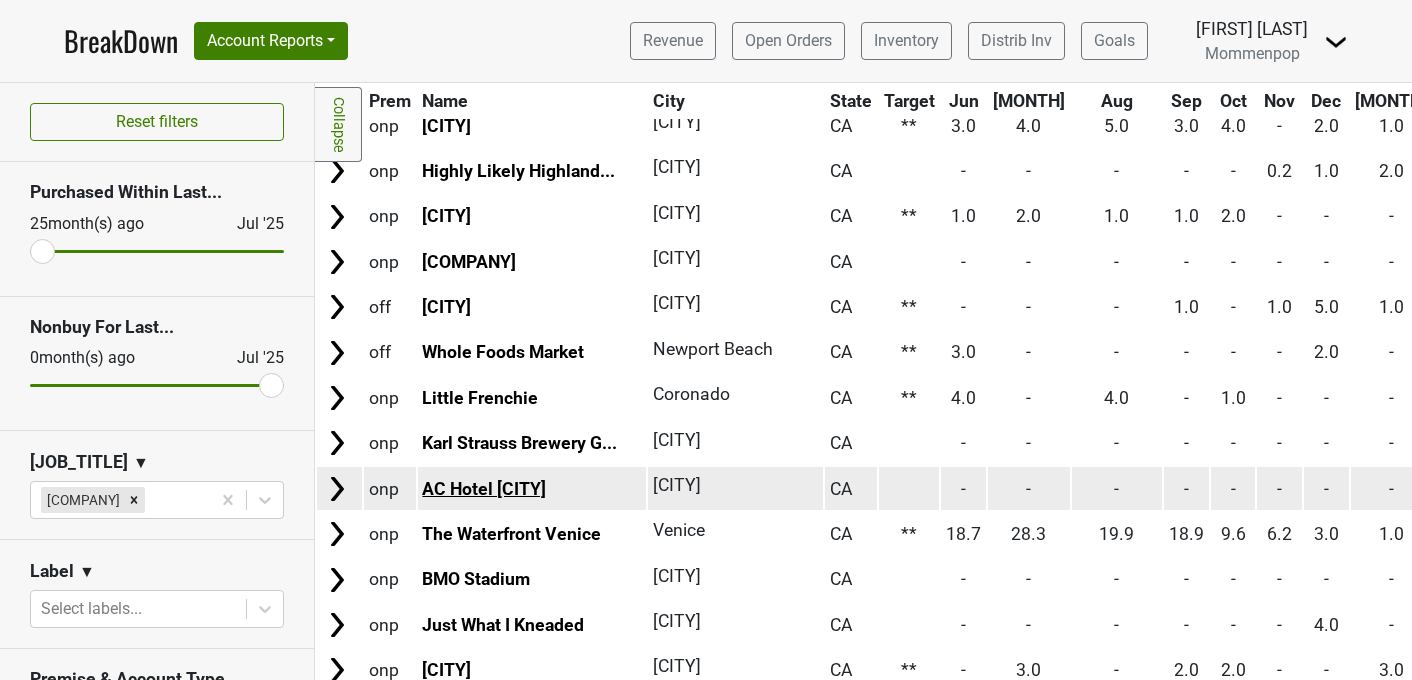 click on "AC Hotel [CITY]" at bounding box center [484, 489] 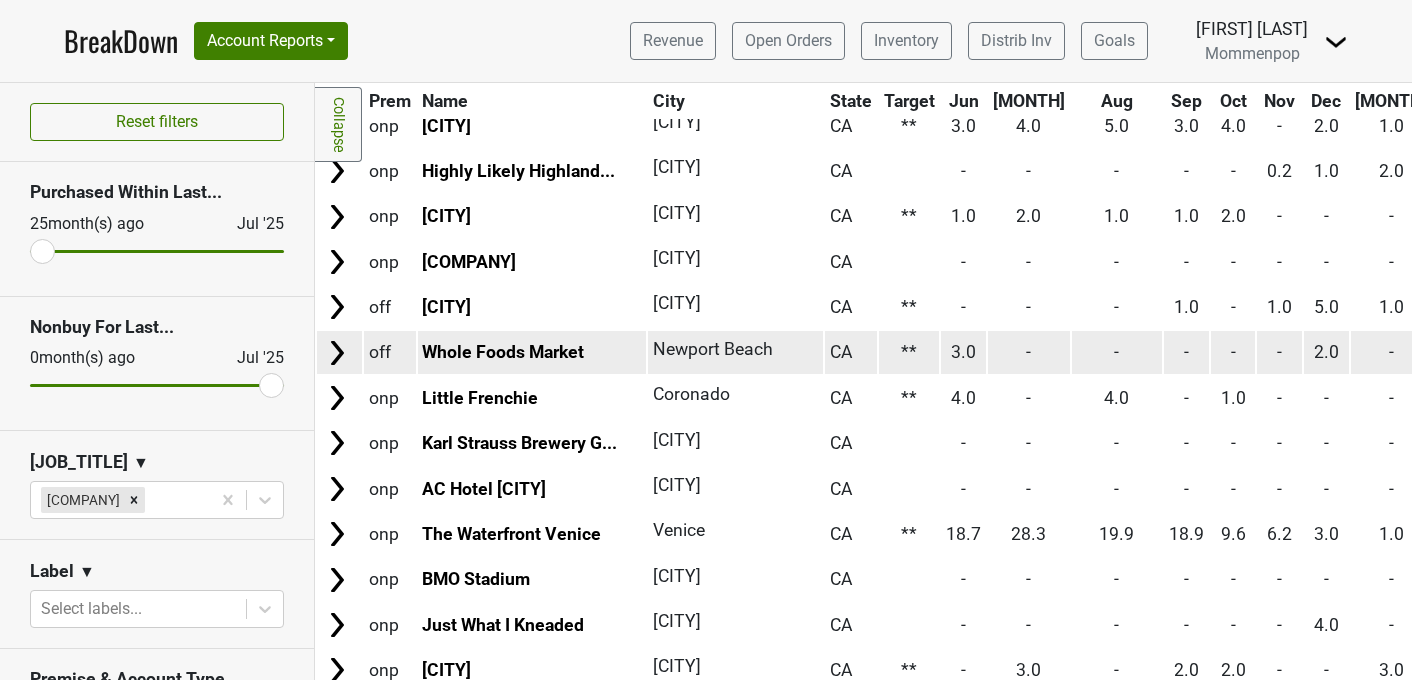 scroll, scrollTop: 0, scrollLeft: 0, axis: both 